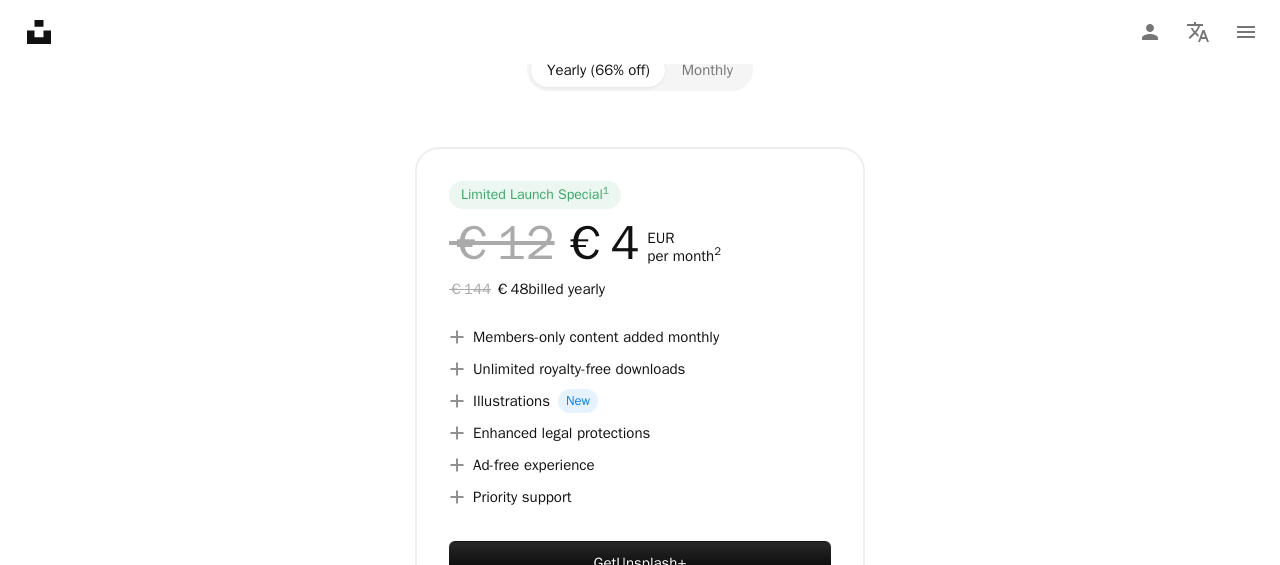 scroll, scrollTop: 39, scrollLeft: 0, axis: vertical 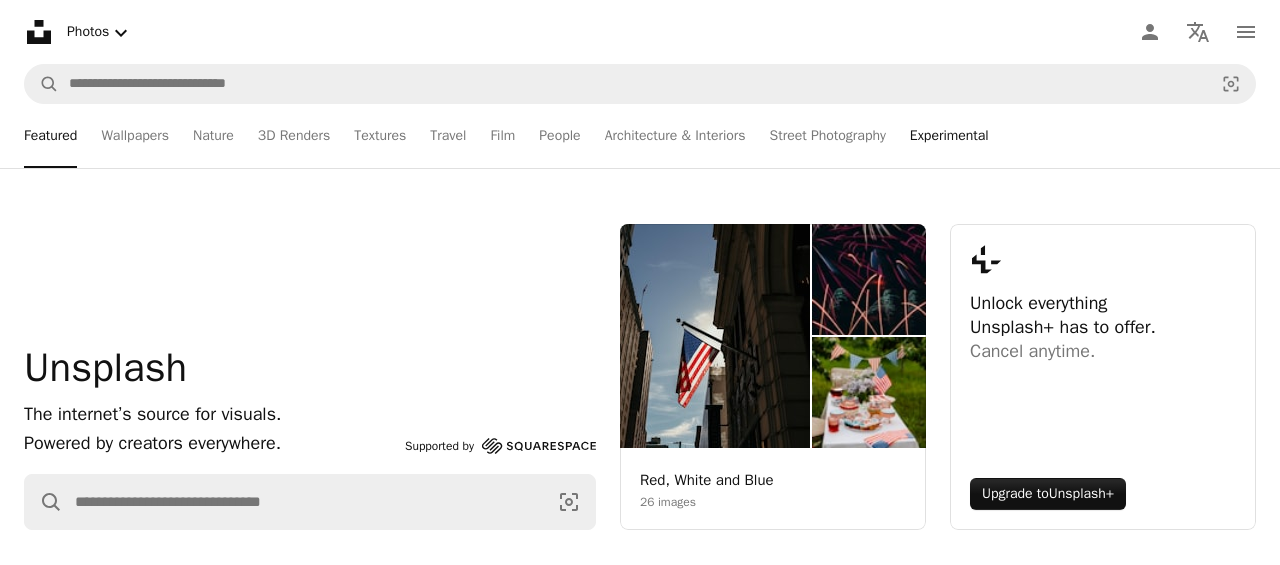 click on "Experimental" at bounding box center (949, 136) 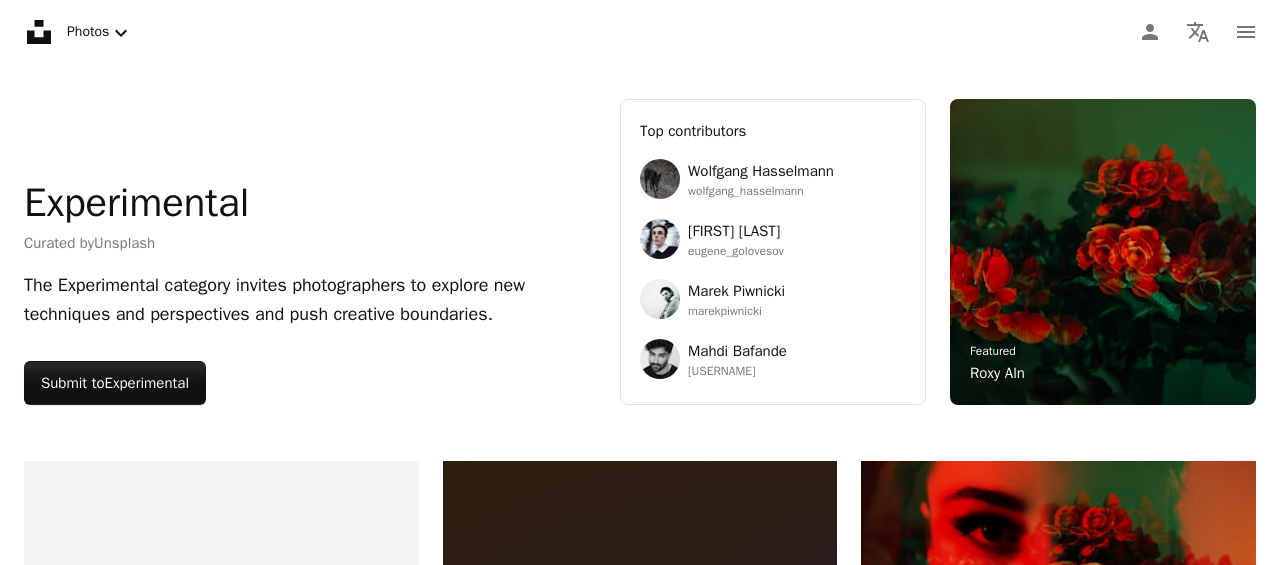 scroll, scrollTop: 0, scrollLeft: 0, axis: both 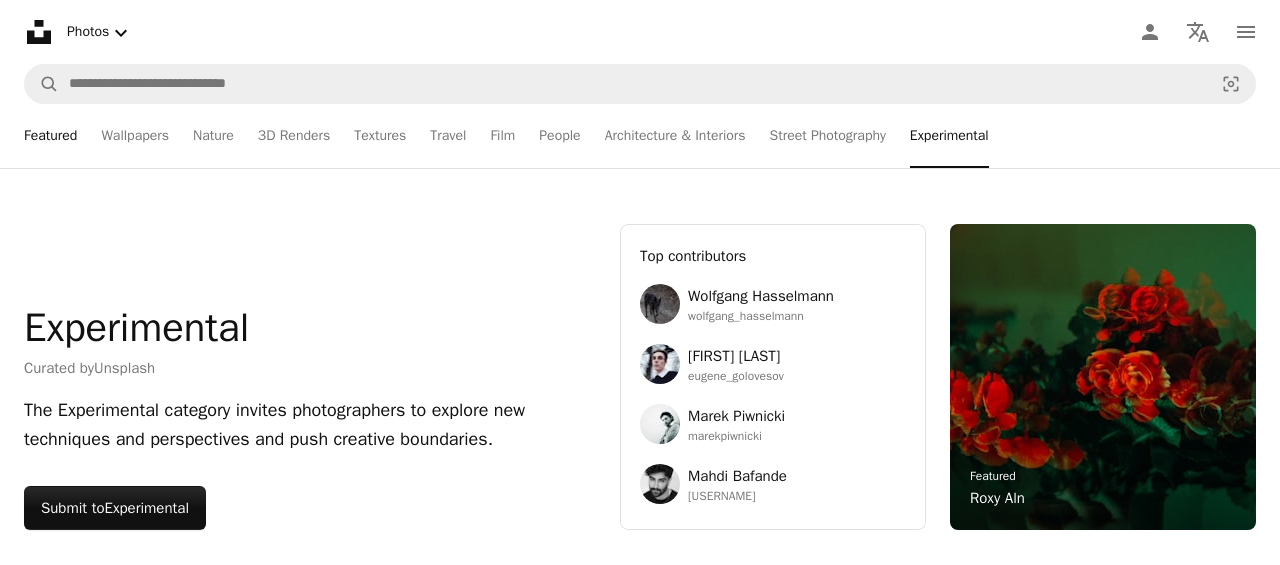 click on "Featured" at bounding box center [50, 136] 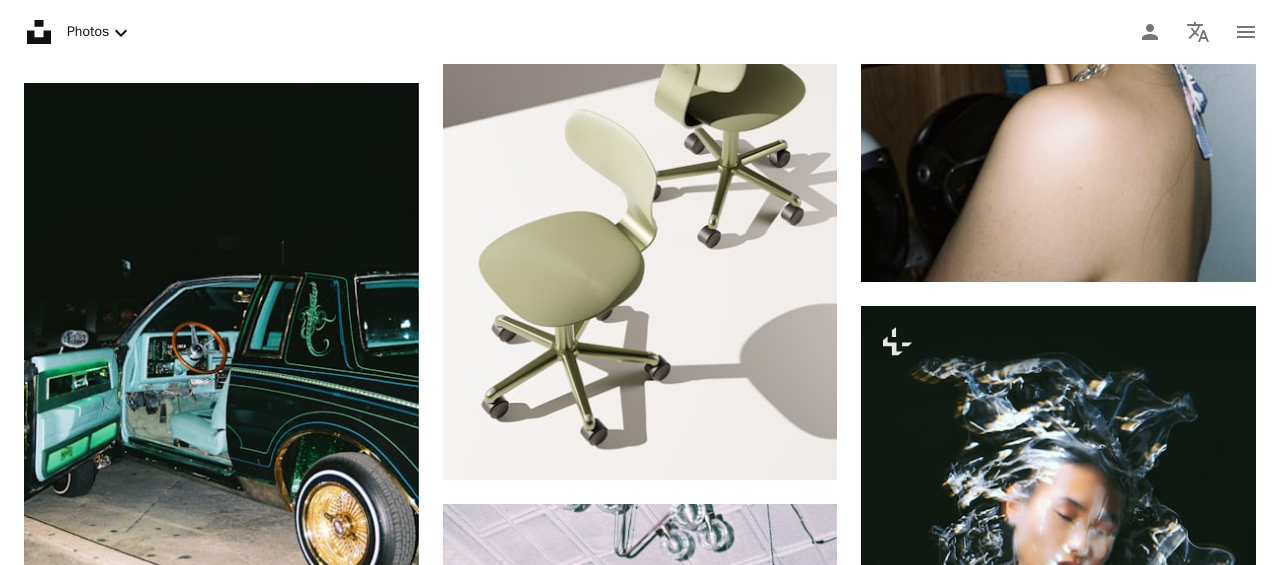 scroll, scrollTop: 3294, scrollLeft: 0, axis: vertical 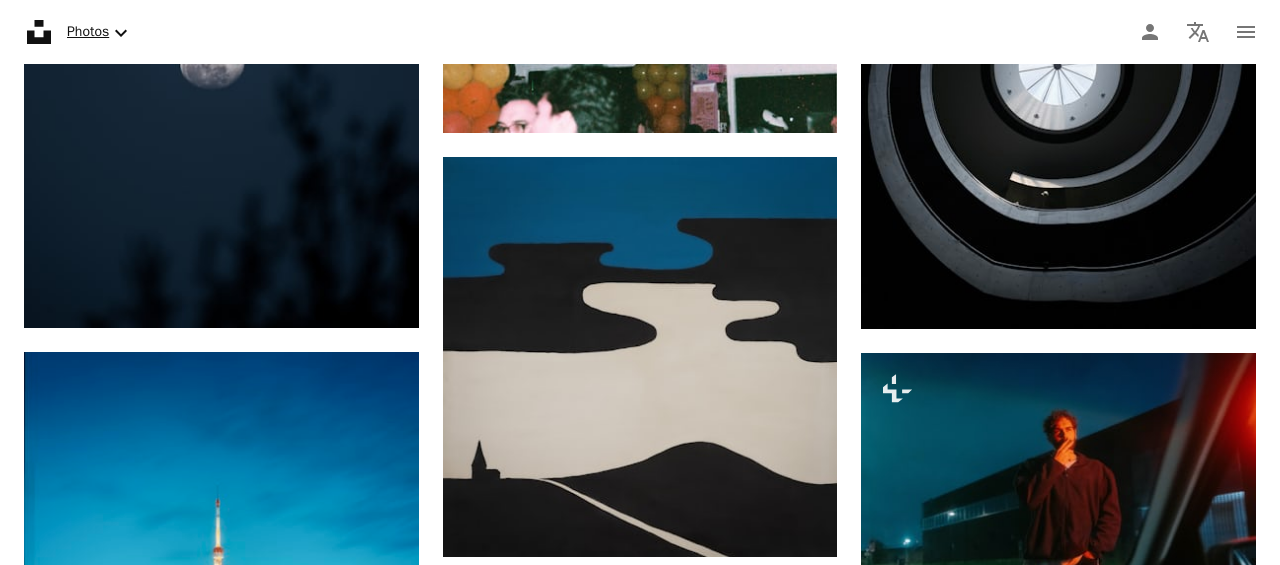 click on "Chevron down" 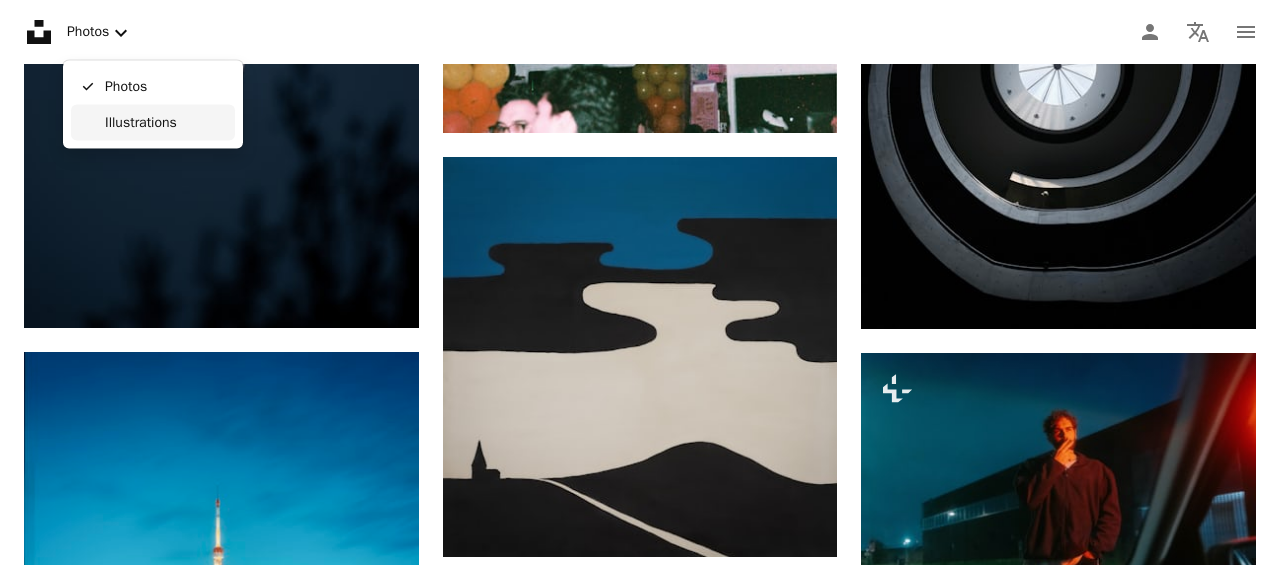 click on "Illustrations" at bounding box center (166, 122) 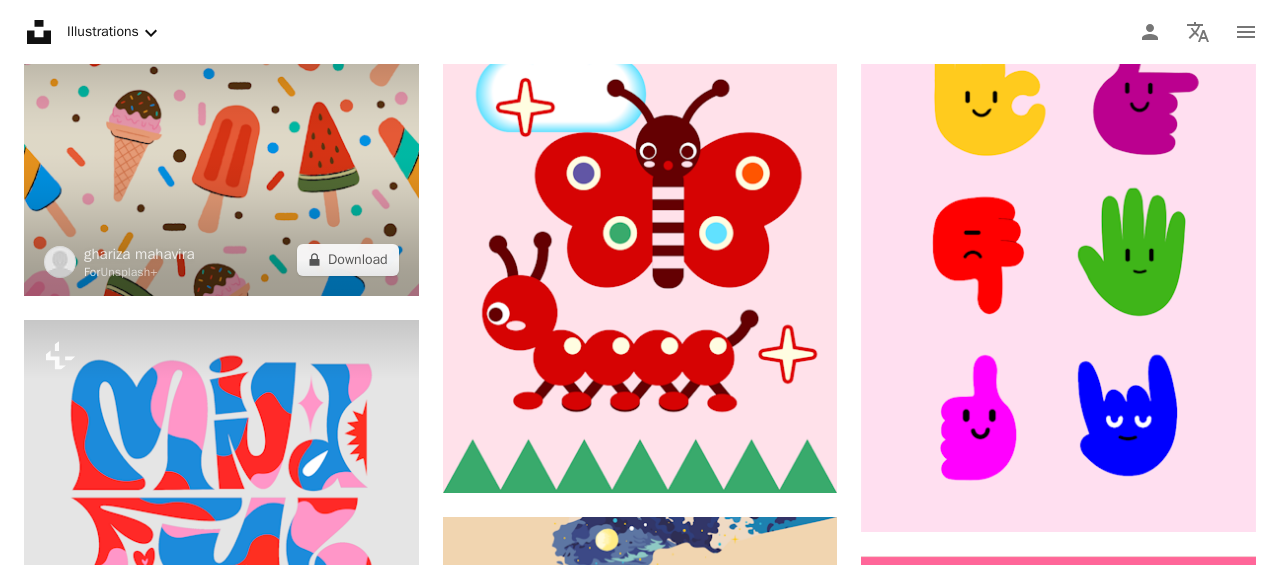 scroll, scrollTop: 969, scrollLeft: 0, axis: vertical 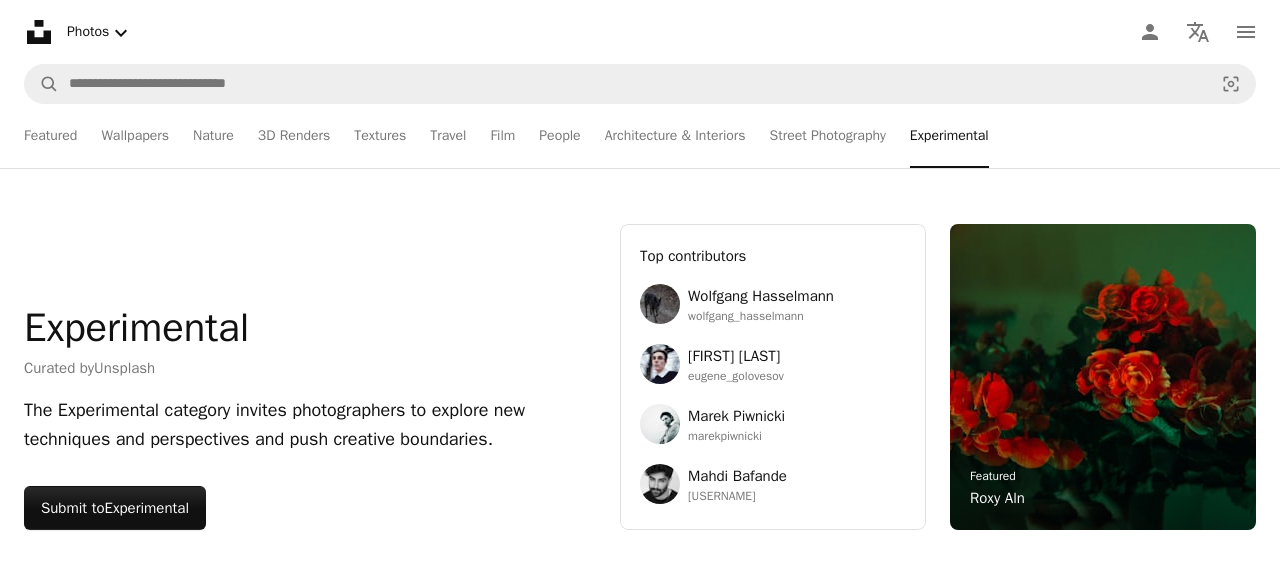 click on "Unsplash logo Unsplash Home A photo Pen Tool A compass A stack of folders Download Photos Chevron down Person Localization icon navigation menu" at bounding box center (640, 32) 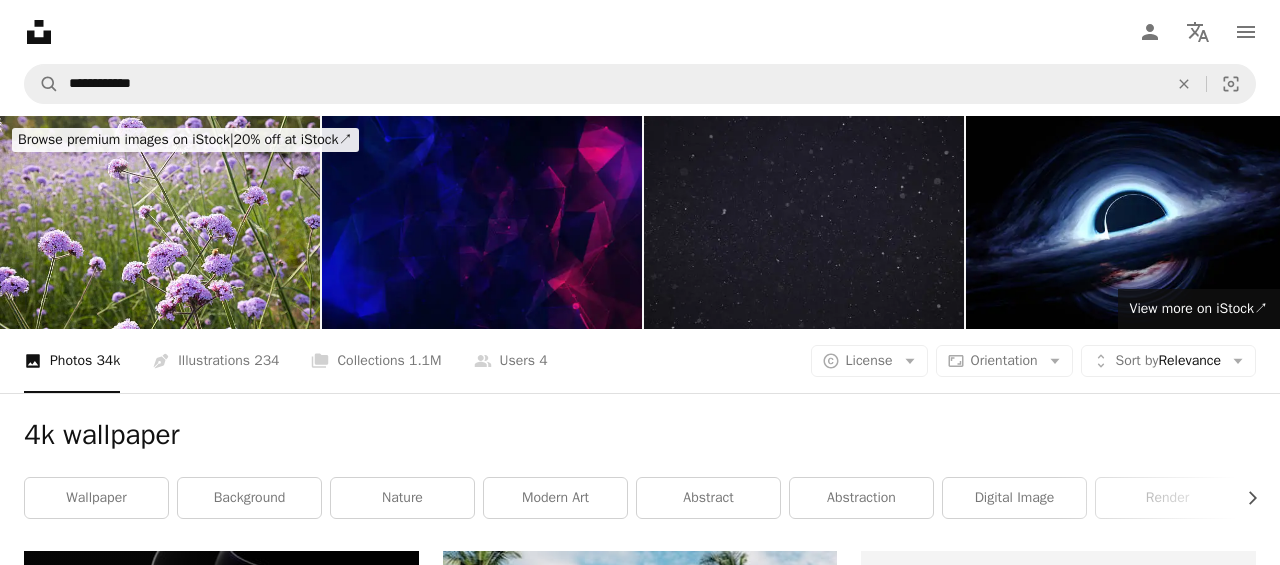 scroll, scrollTop: 39, scrollLeft: 0, axis: vertical 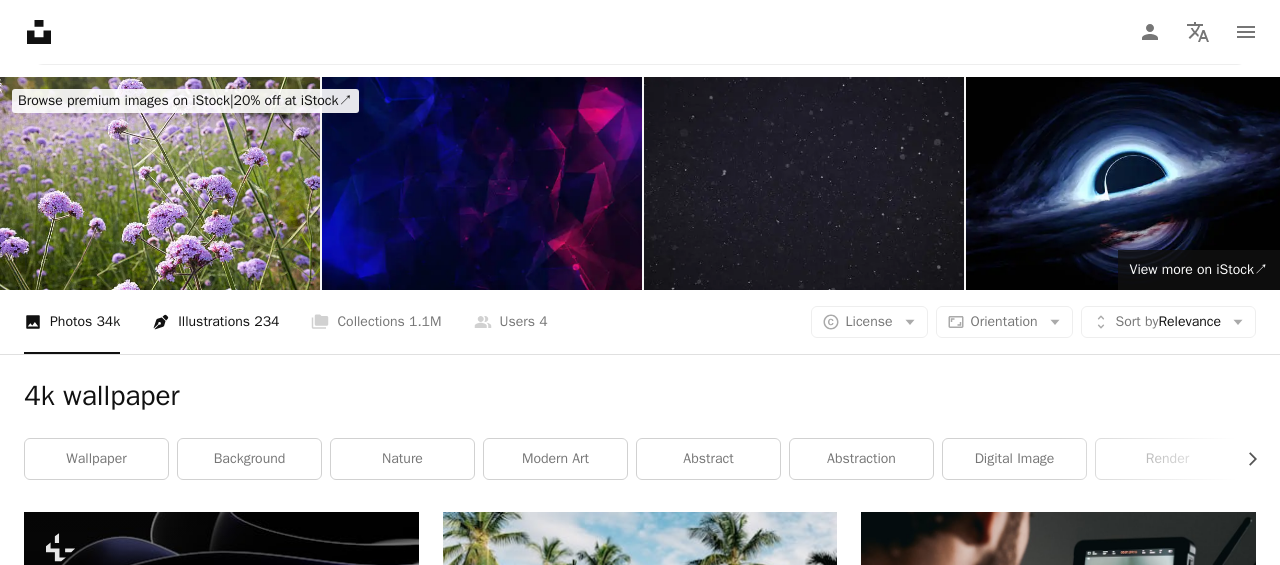 click on "Pen Tool Illustrations   234" at bounding box center (215, 322) 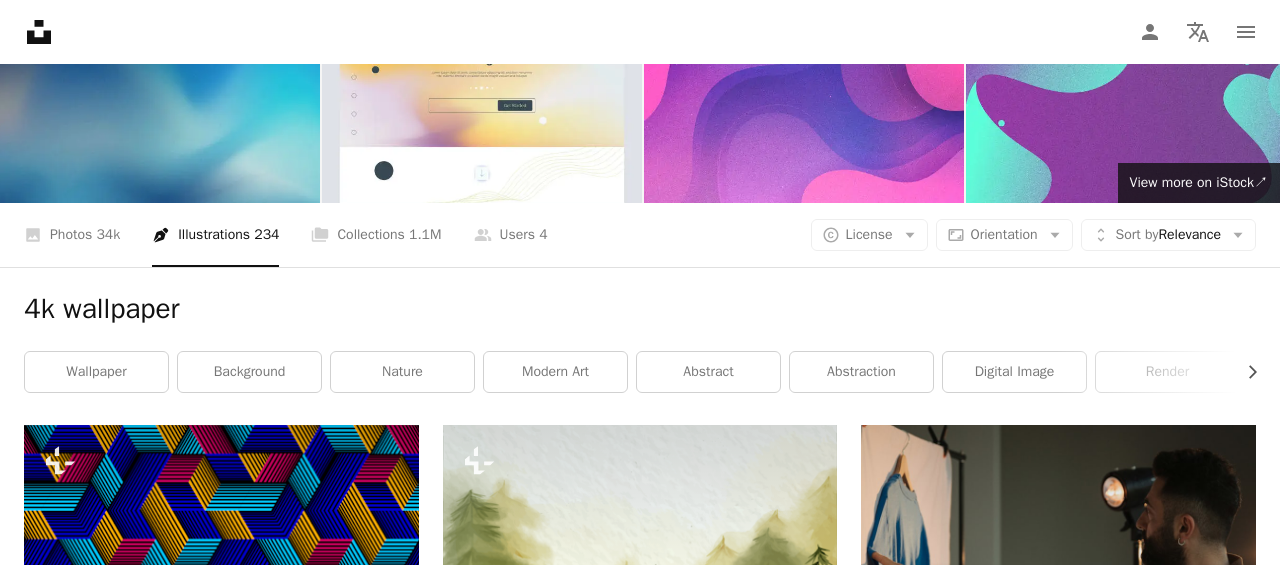 scroll, scrollTop: 39, scrollLeft: 0, axis: vertical 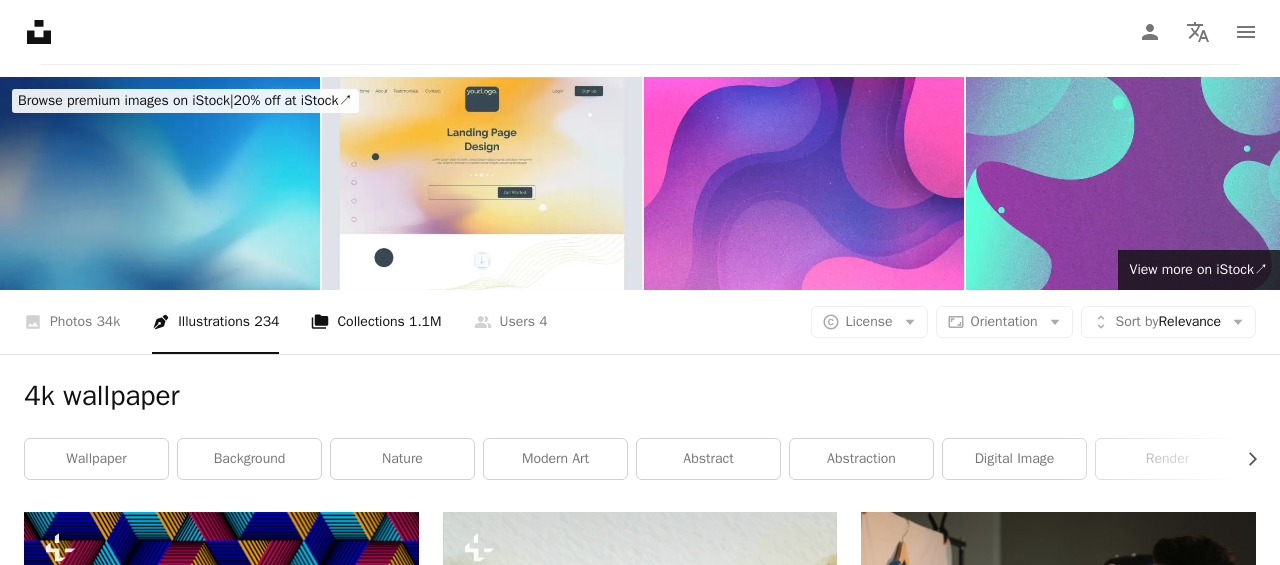 click on "1.1M" at bounding box center [425, 322] 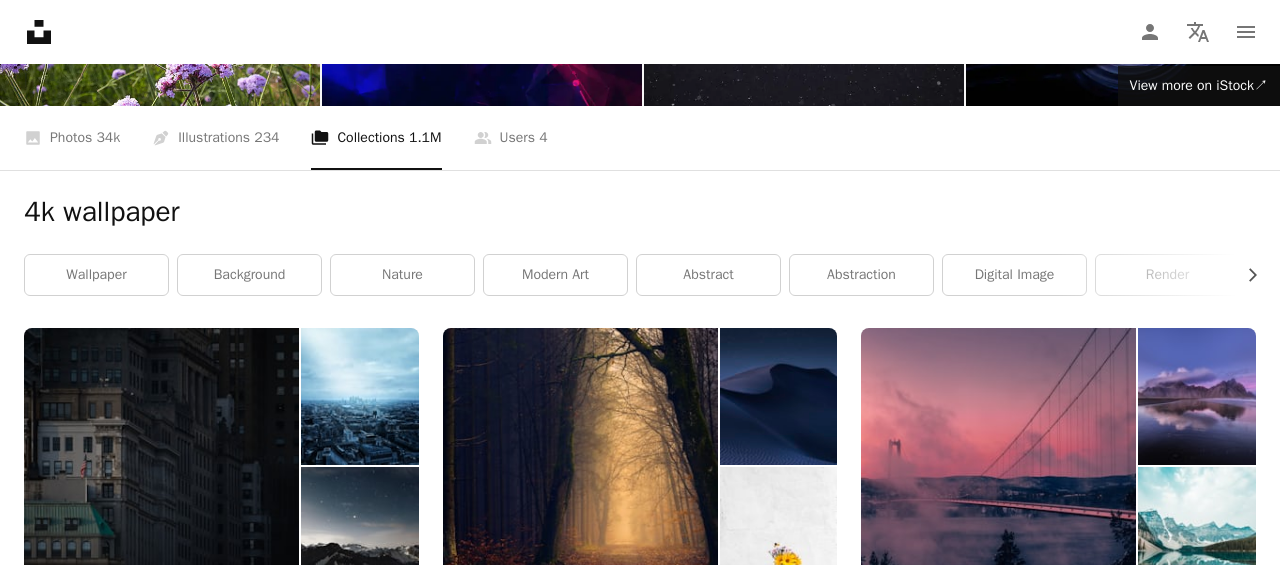 scroll, scrollTop: 504, scrollLeft: 0, axis: vertical 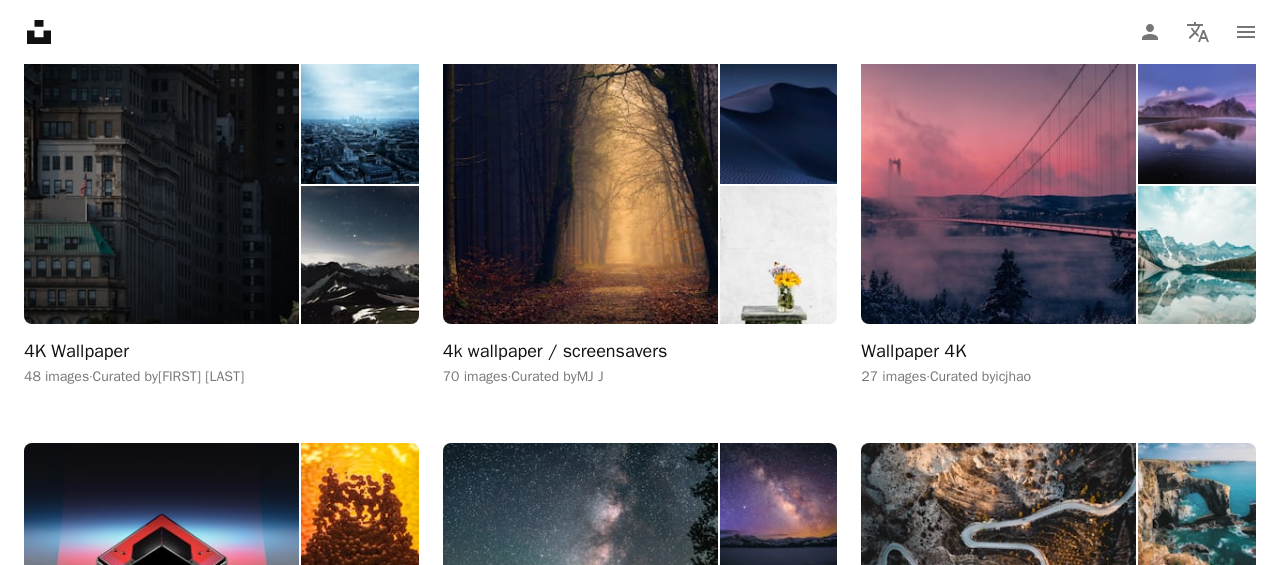 click on "27 images  ·  Curated by  [USERNAME]" at bounding box center (1058, 377) 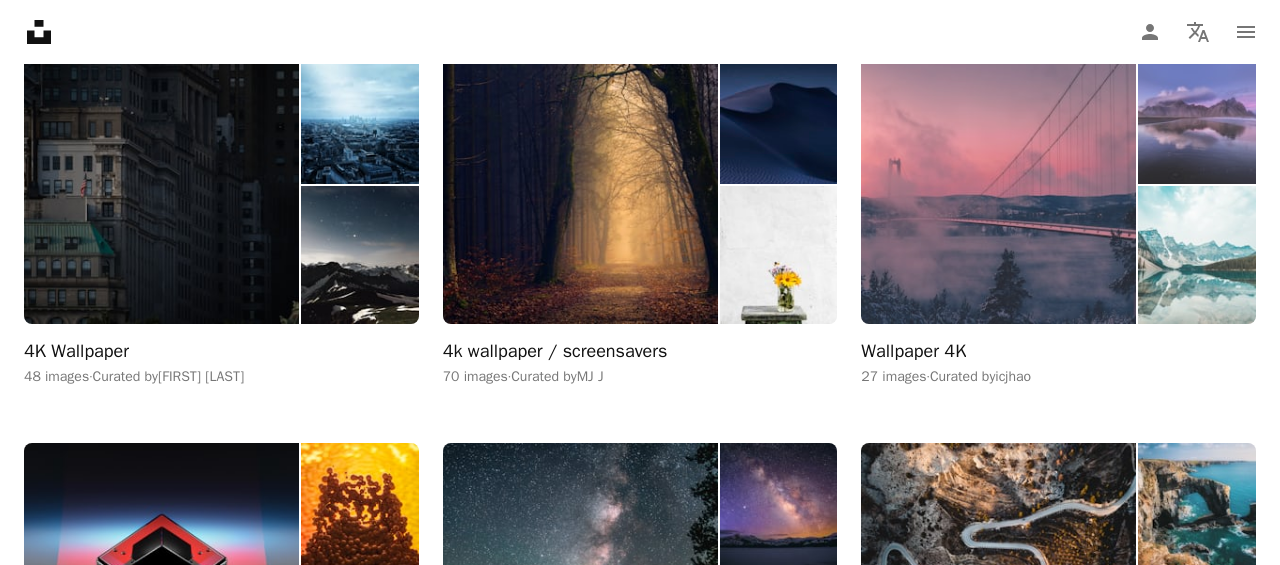 click on "Wallpaper 4K" at bounding box center (913, 352) 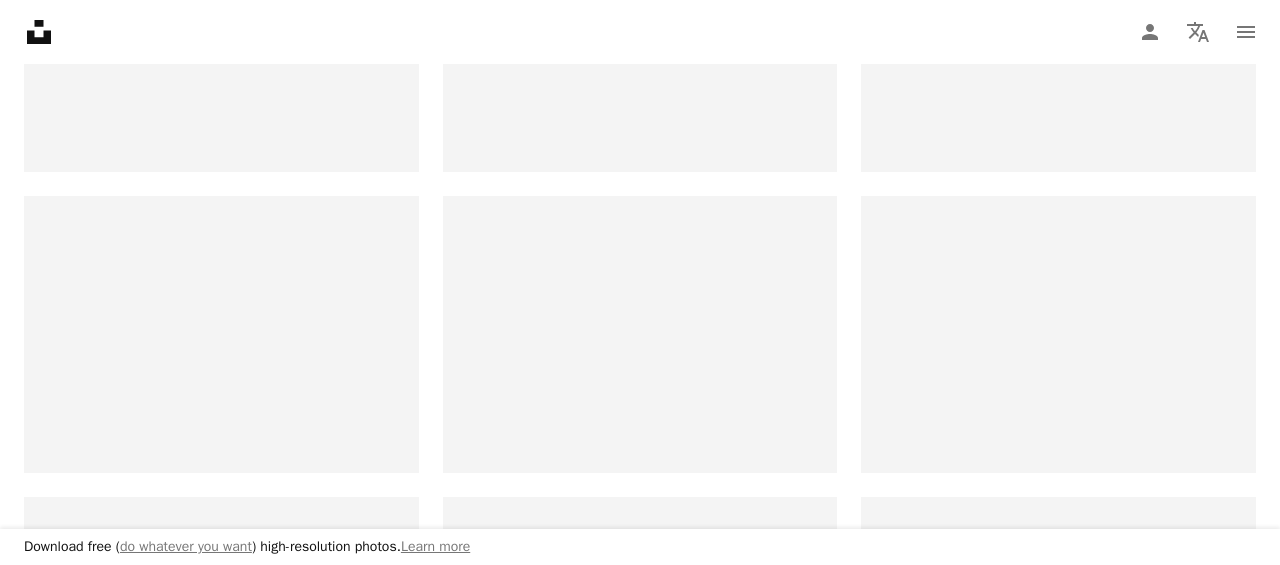 scroll, scrollTop: 0, scrollLeft: 0, axis: both 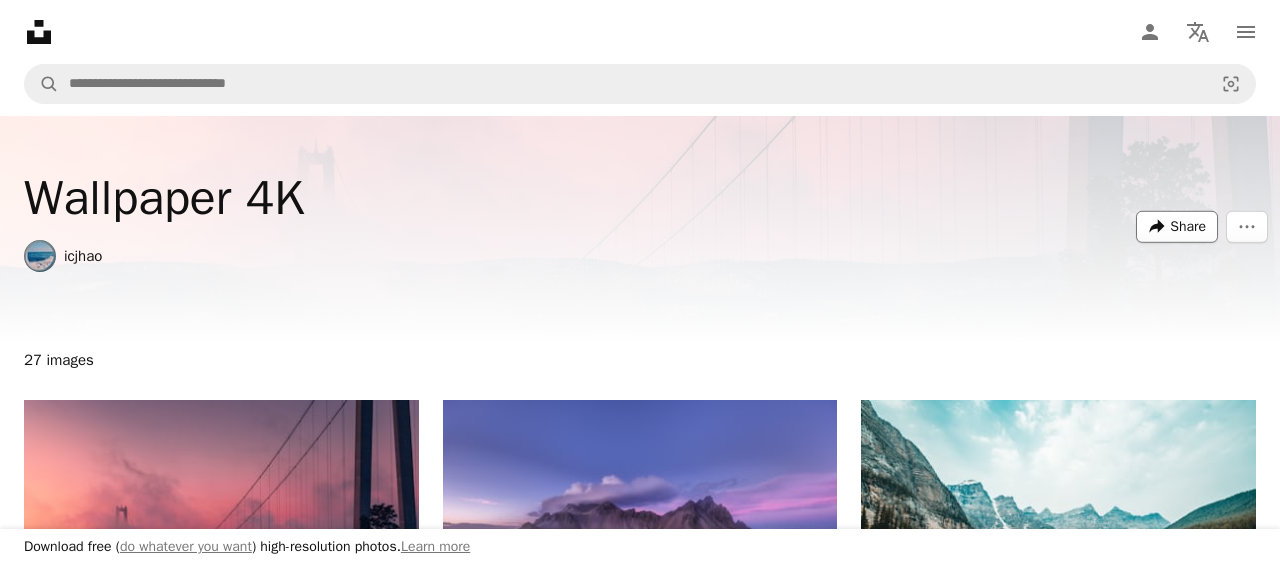 drag, startPoint x: 1158, startPoint y: 227, endPoint x: 1172, endPoint y: 229, distance: 14.142136 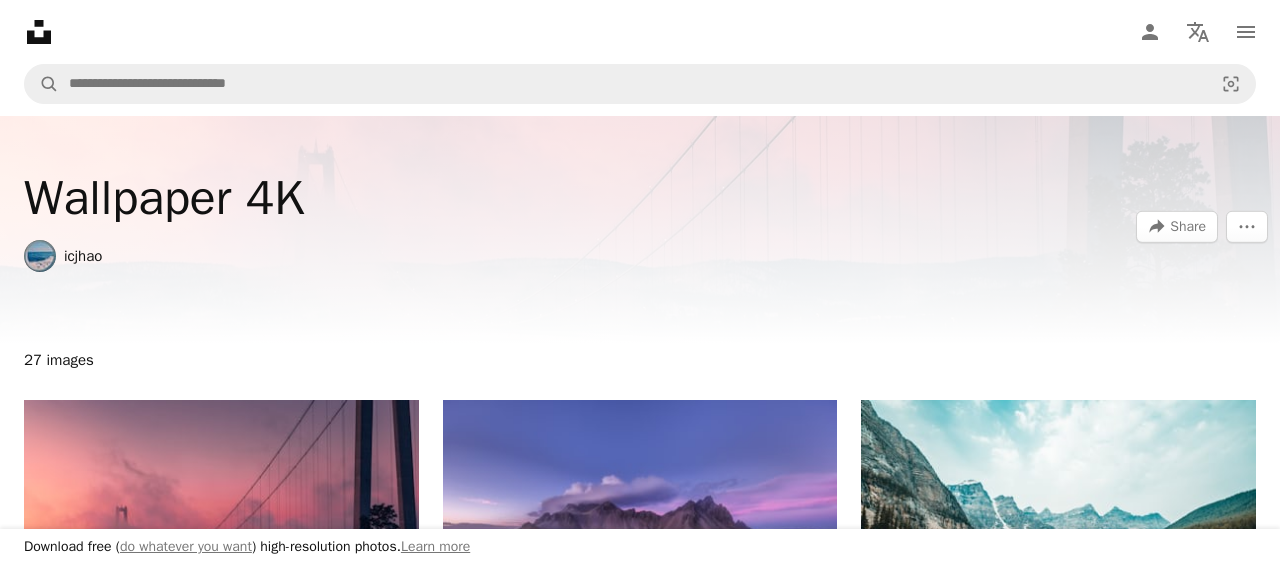click on "Download free ( do whatever you want ) high-resolution photos.  Learn more Unsplash logo Unsplash Home A photo Pen Tool A compass A stack of folders Download Person Localization icon navigation menu A magnifying glass Visual search Get Unsplash+ Log in Submit an image Wallpaper 4K [USERNAME] A forward-right arrow Share More Actions 27 images A heart A plus sign Anders Jildén Arrow pointing down A heart A plus sign [FIRST] [LAST] Available for hire A checkmark inside of a circle Arrow pointing down A heart A plus sign Casey Horner Available for hire A checkmark inside of a circle Arrow pointing down A heart A plus sign Cristina Gottardi Available for hire A checkmark inside of a circle Arrow pointing down A heart A plus sign Emma Francis Available for hire A checkmark inside of a circle Arrow pointing down A heart A plus sign Piotr Chrobot Available for hire A checkmark inside of a circle Arrow pointing down A heart A plus sign Benjamin Davies Available for hire A checkmark inside of a circle Arrow pointing down" at bounding box center [640, 1768] 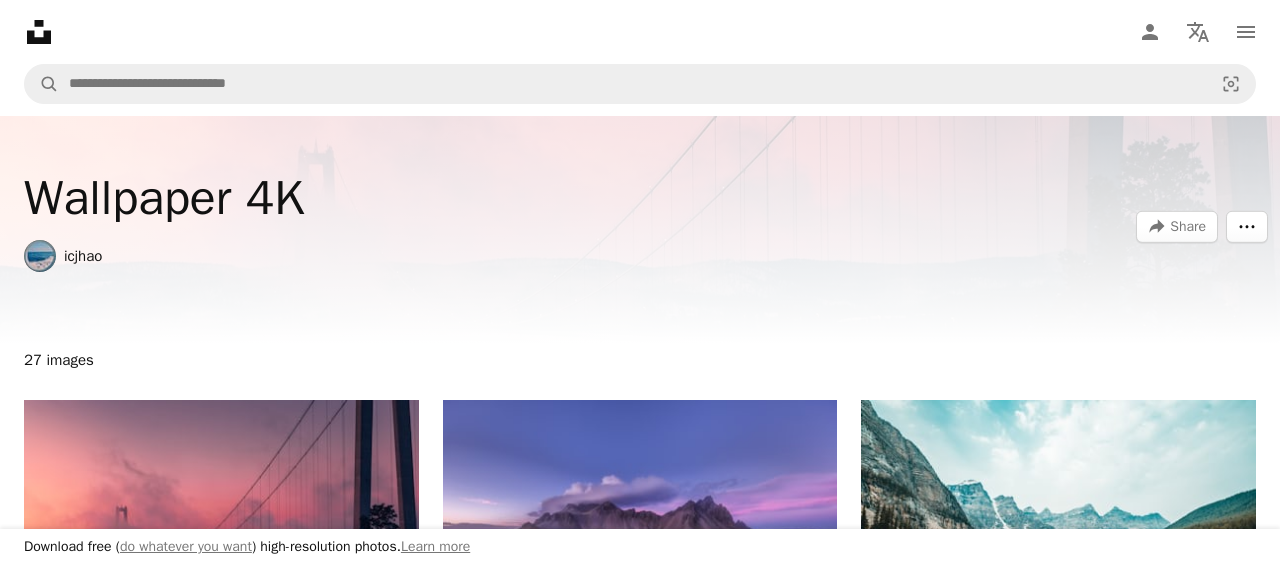 click on "More Actions" at bounding box center (1247, 227) 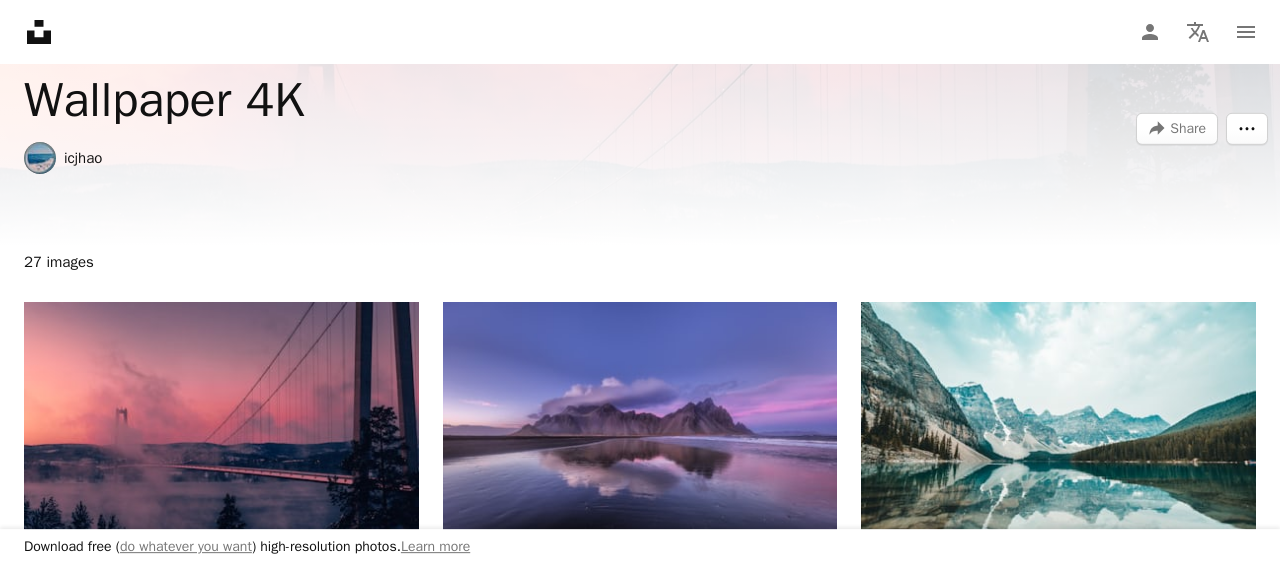 scroll, scrollTop: 64, scrollLeft: 0, axis: vertical 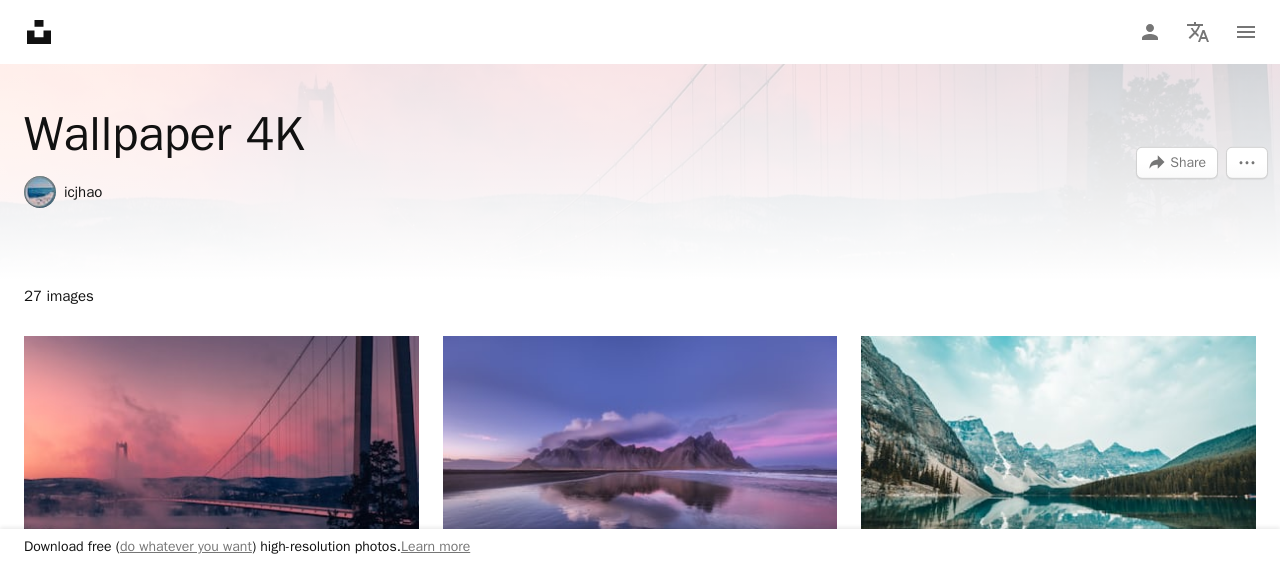 click on "icjhao" at bounding box center (83, 192) 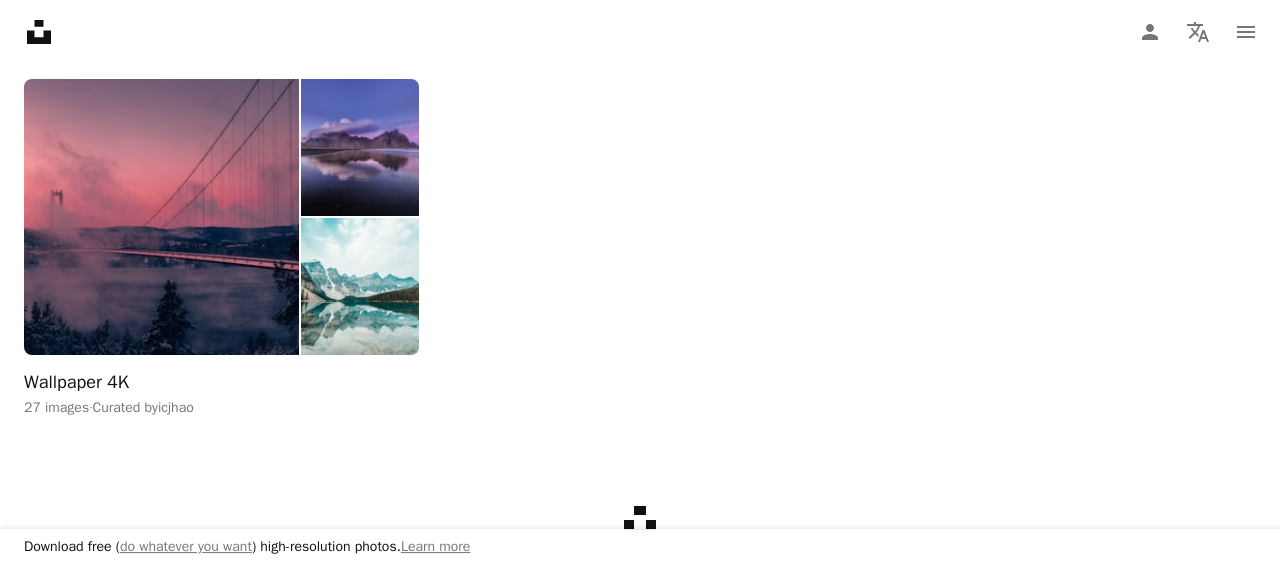 scroll, scrollTop: 493, scrollLeft: 0, axis: vertical 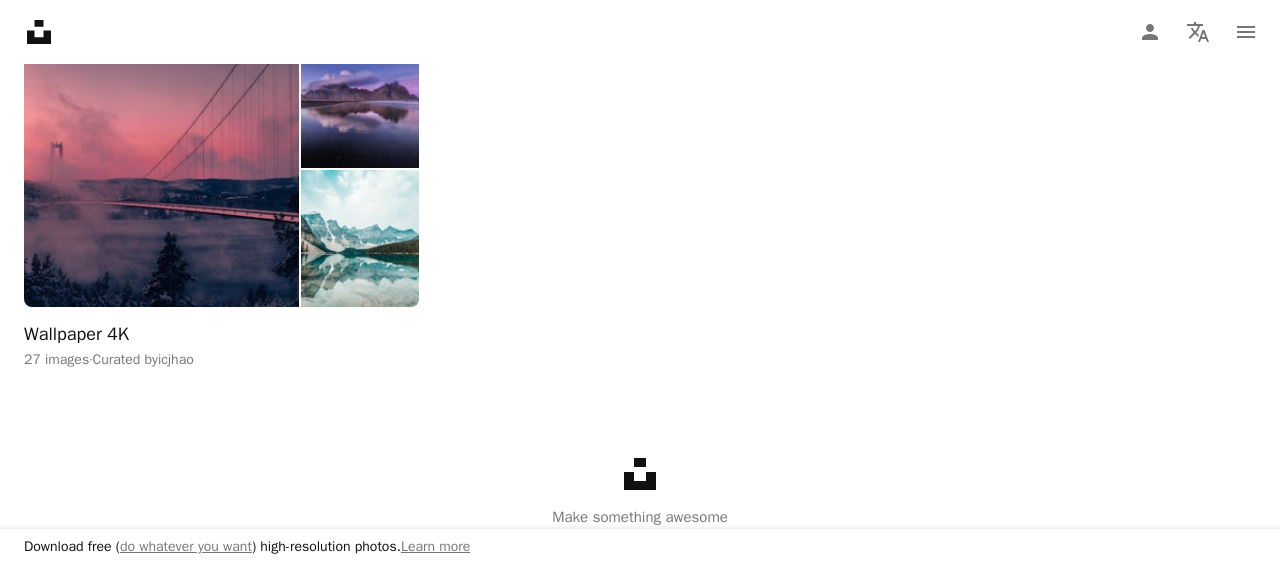 click 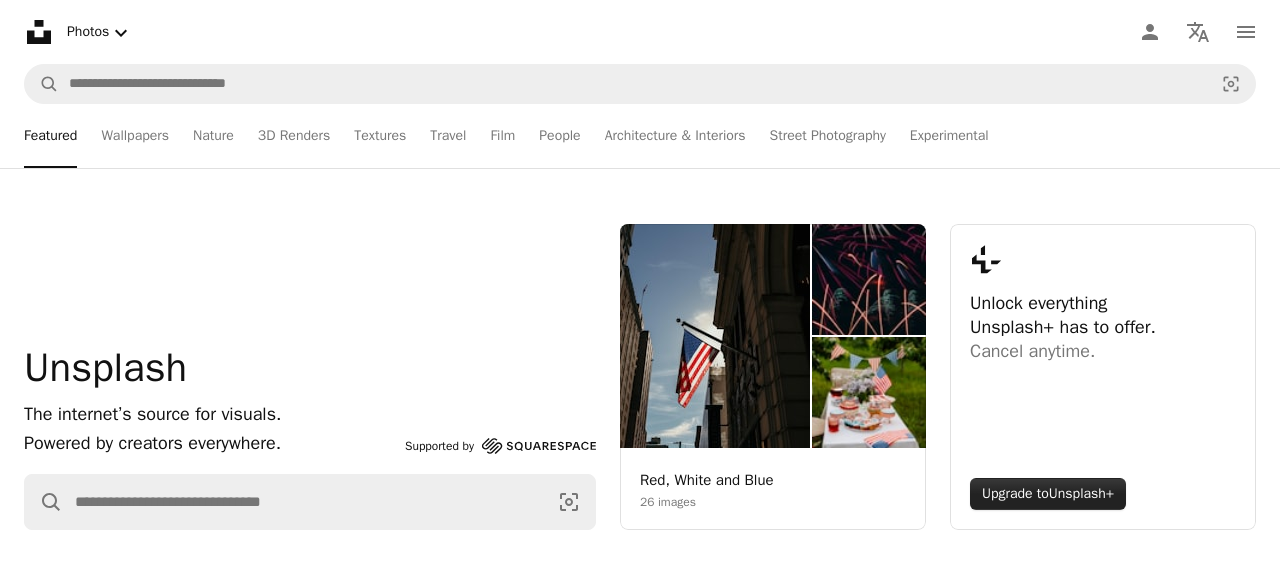 click on "Unsplash+" at bounding box center (1081, 493) 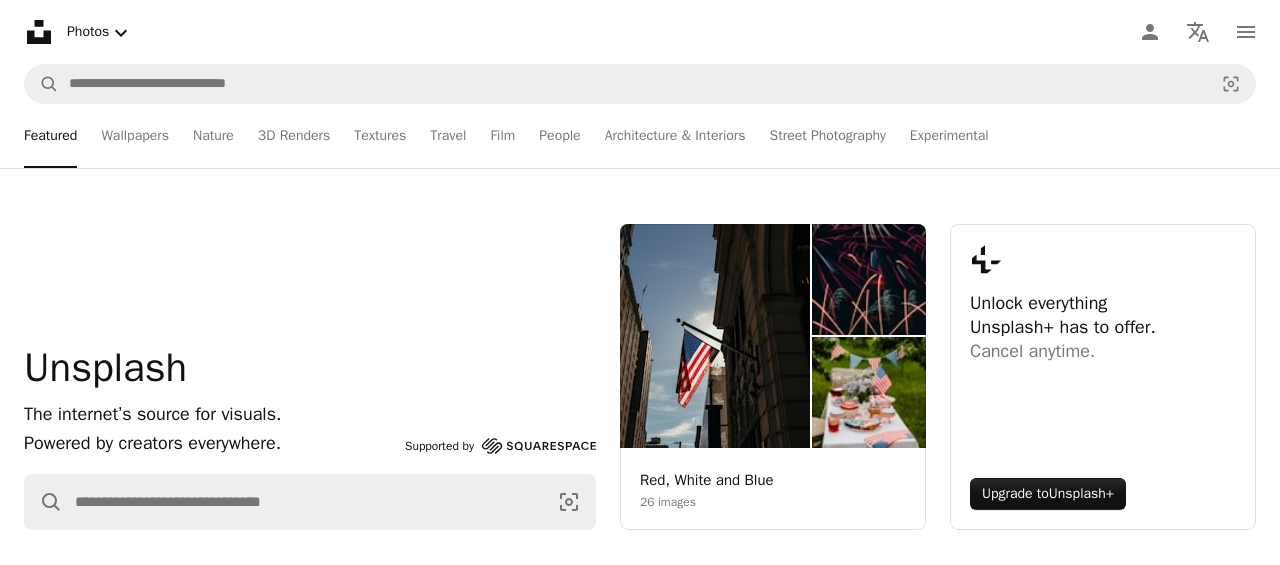 click on "Supported by  Squarespace" at bounding box center [500, 446] 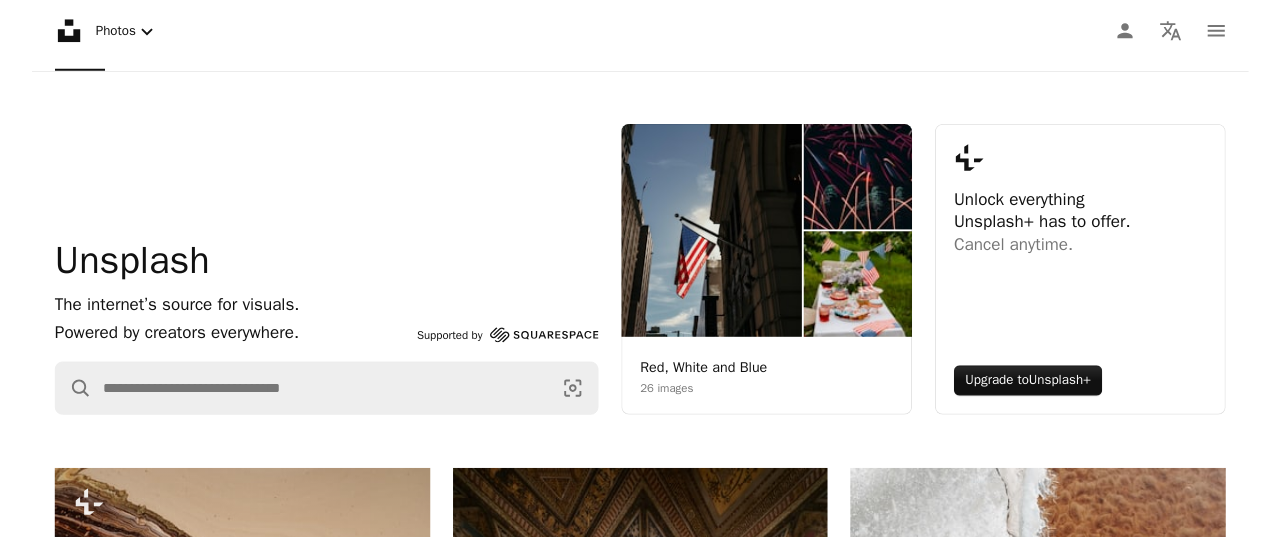 scroll, scrollTop: 39, scrollLeft: 0, axis: vertical 